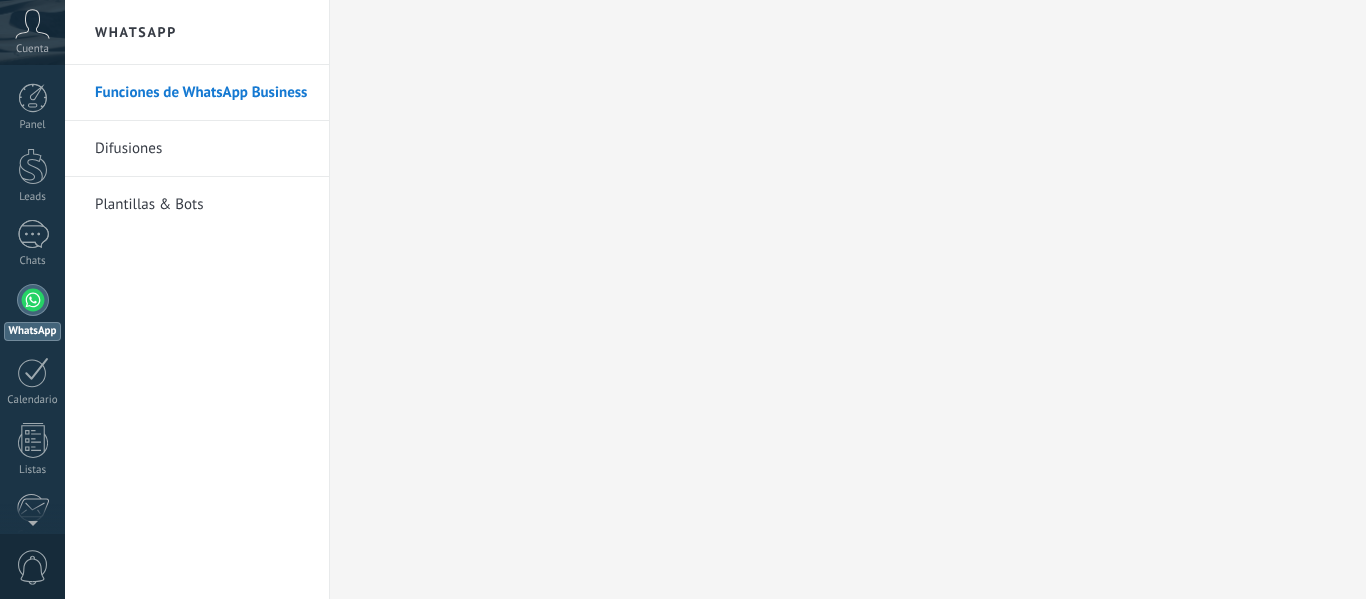 scroll, scrollTop: 0, scrollLeft: 0, axis: both 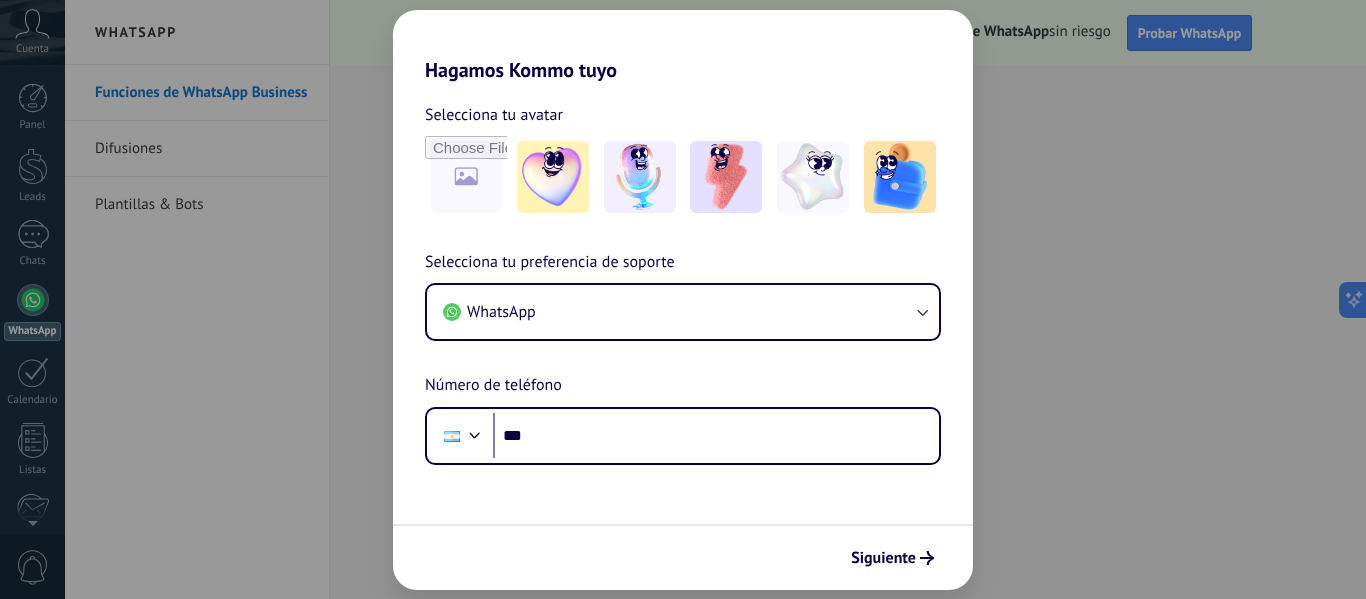 click on "Hagamos Kommo tuyo Selecciona tu avatar Selecciona tu preferencia de soporte WhatsApp Número de teléfono Phone *** Siguiente" at bounding box center (683, 299) 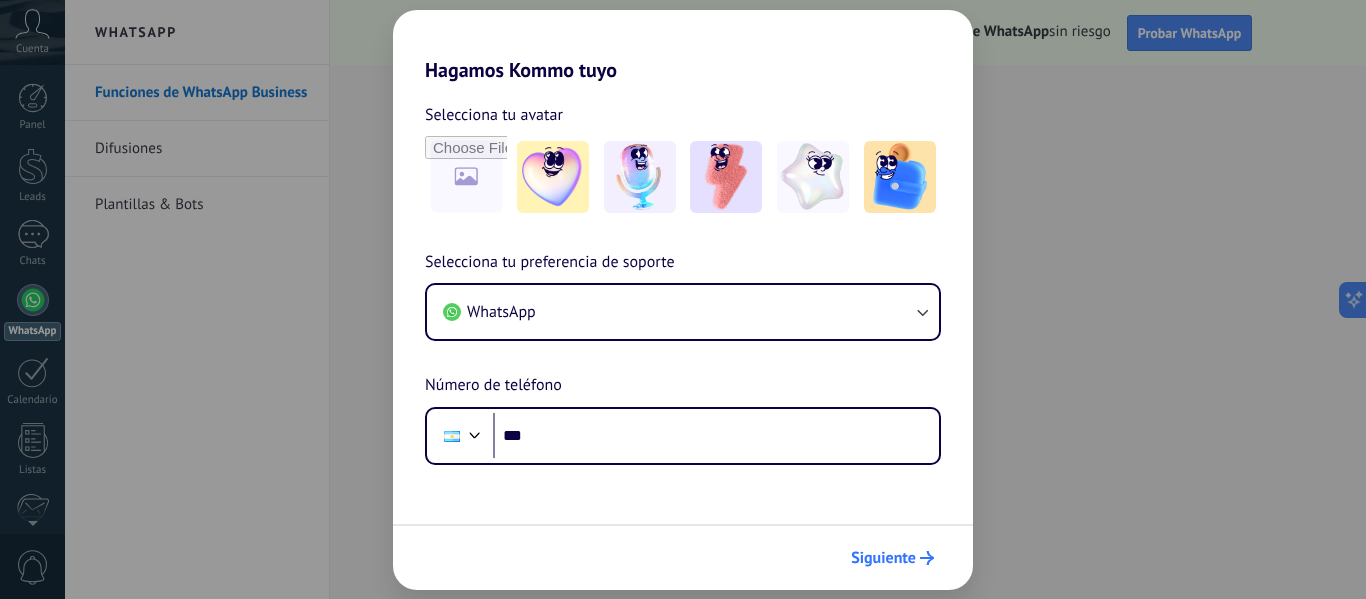 click on "Siguiente" at bounding box center (883, 558) 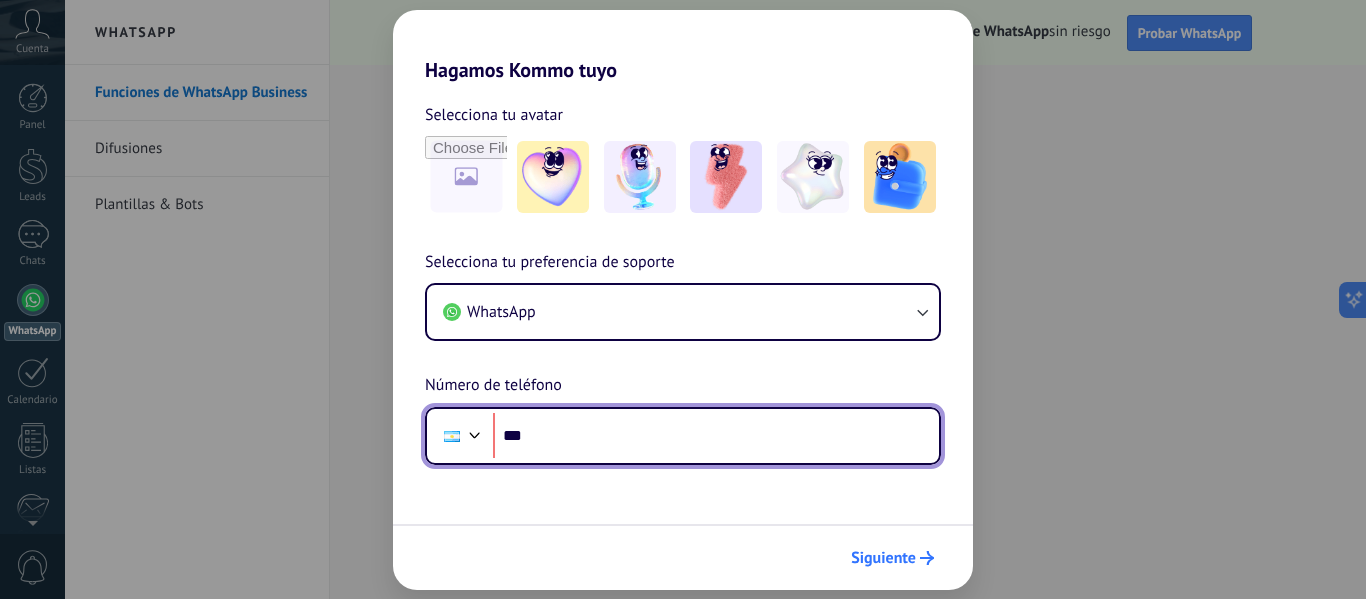 scroll, scrollTop: 0, scrollLeft: 0, axis: both 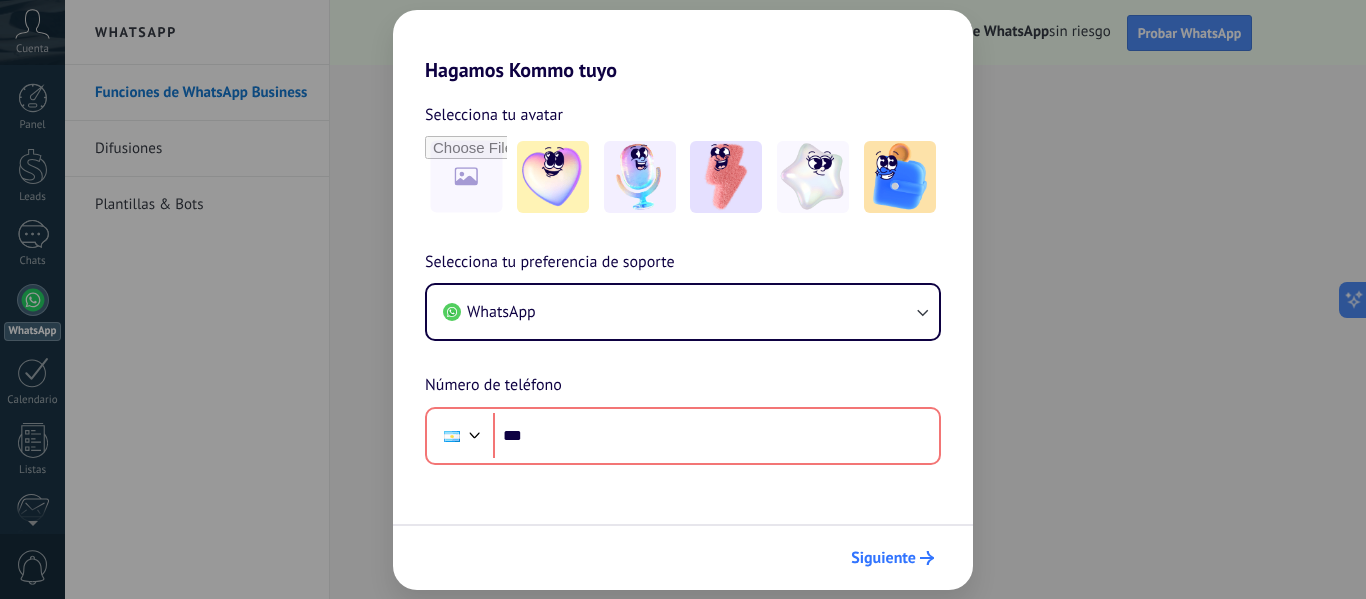 click on "Siguiente" at bounding box center (883, 558) 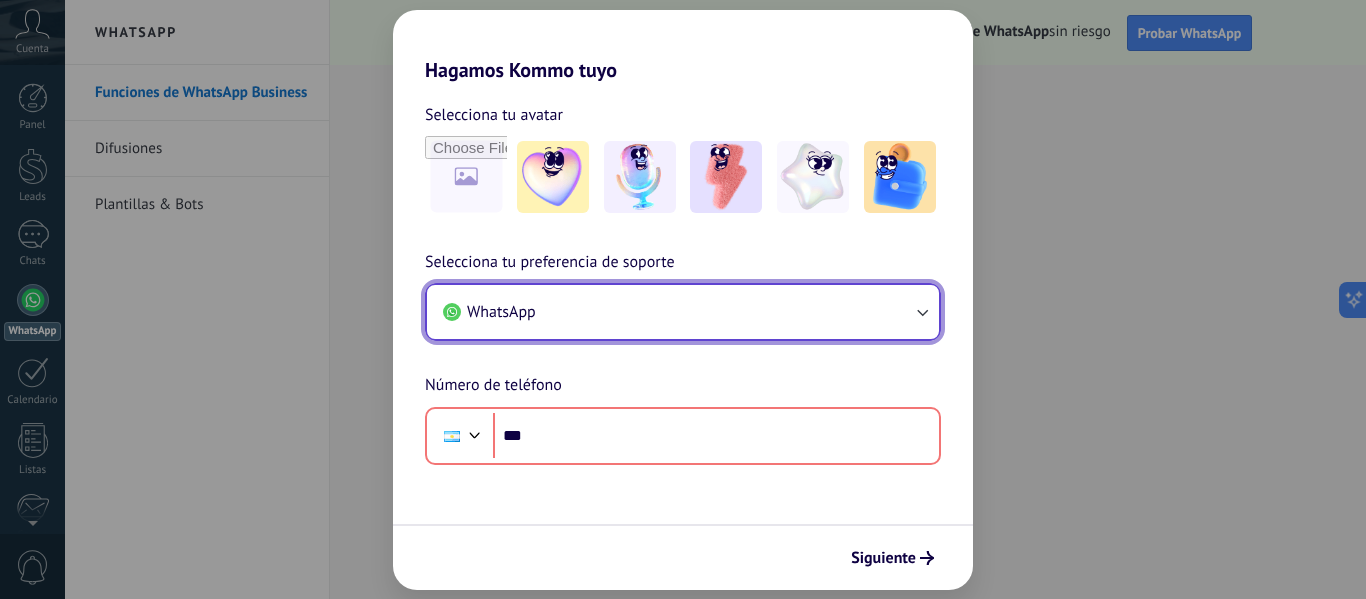 click on "WhatsApp" at bounding box center (501, 312) 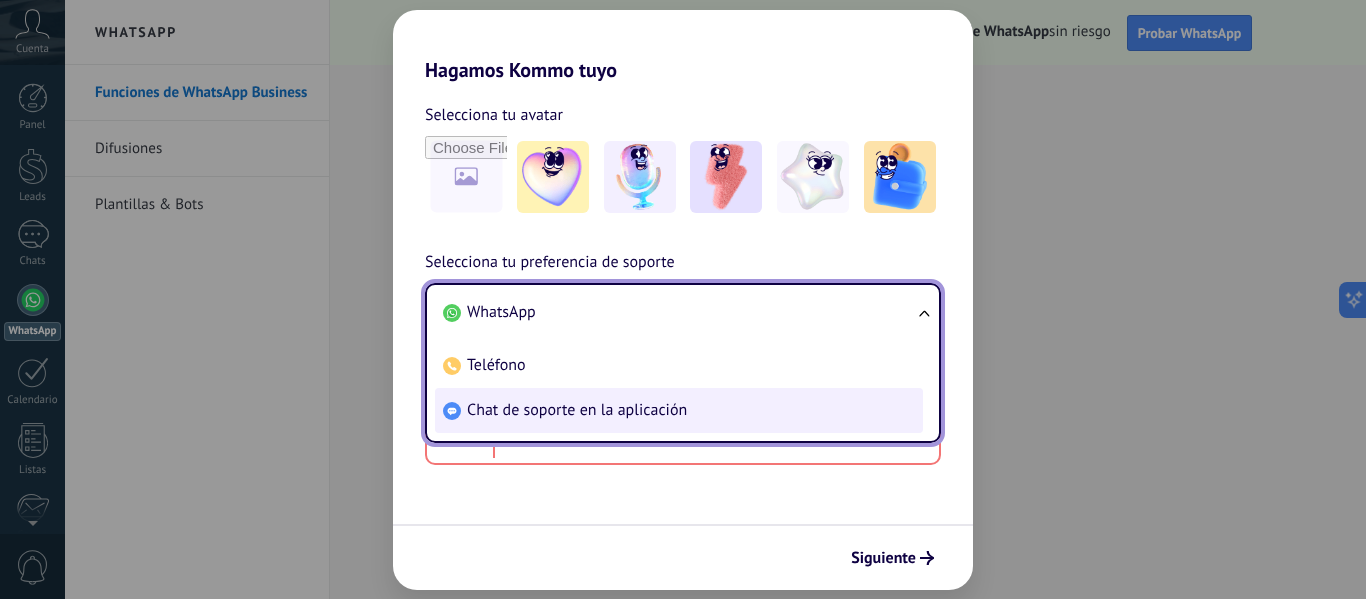 click on "Chat de soporte en la aplicación" at bounding box center (501, 312) 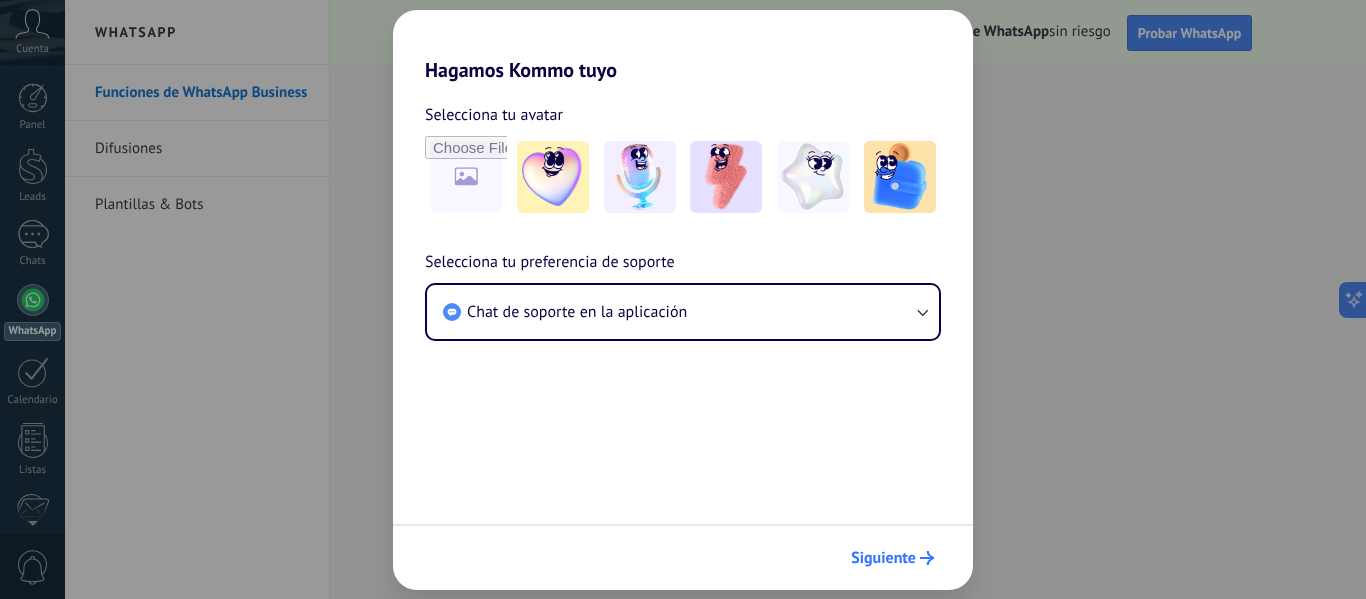 click on "Siguiente" at bounding box center [892, 558] 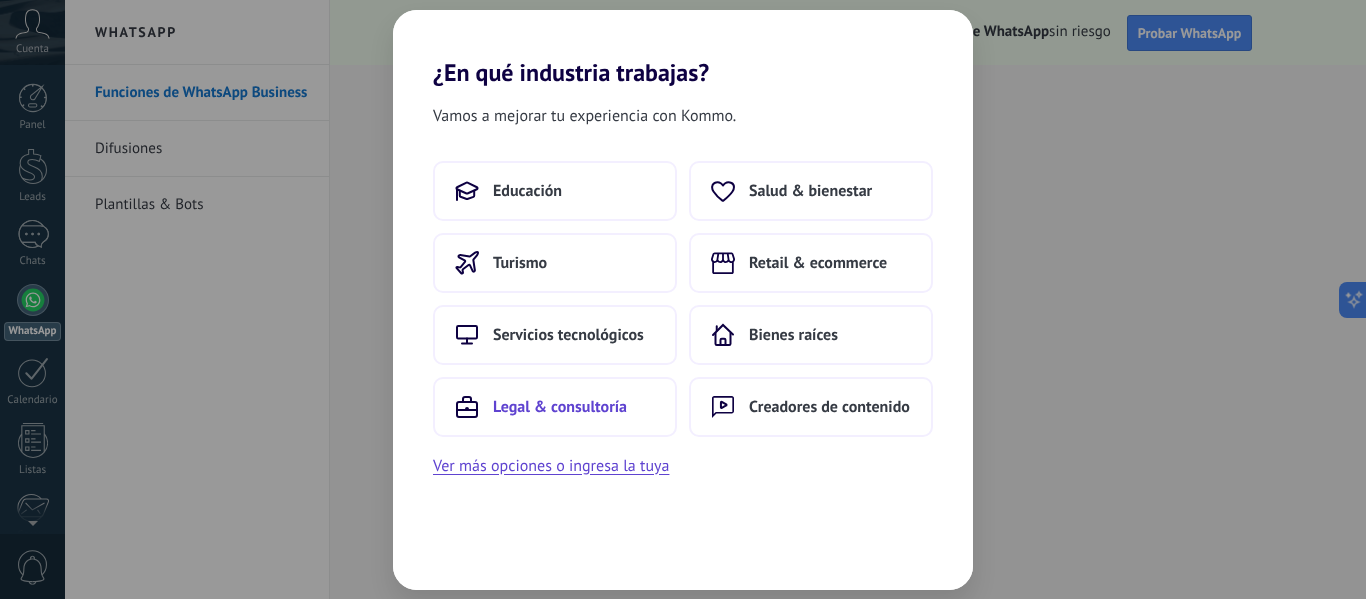 click on "Legal & consultoría" at bounding box center (527, 191) 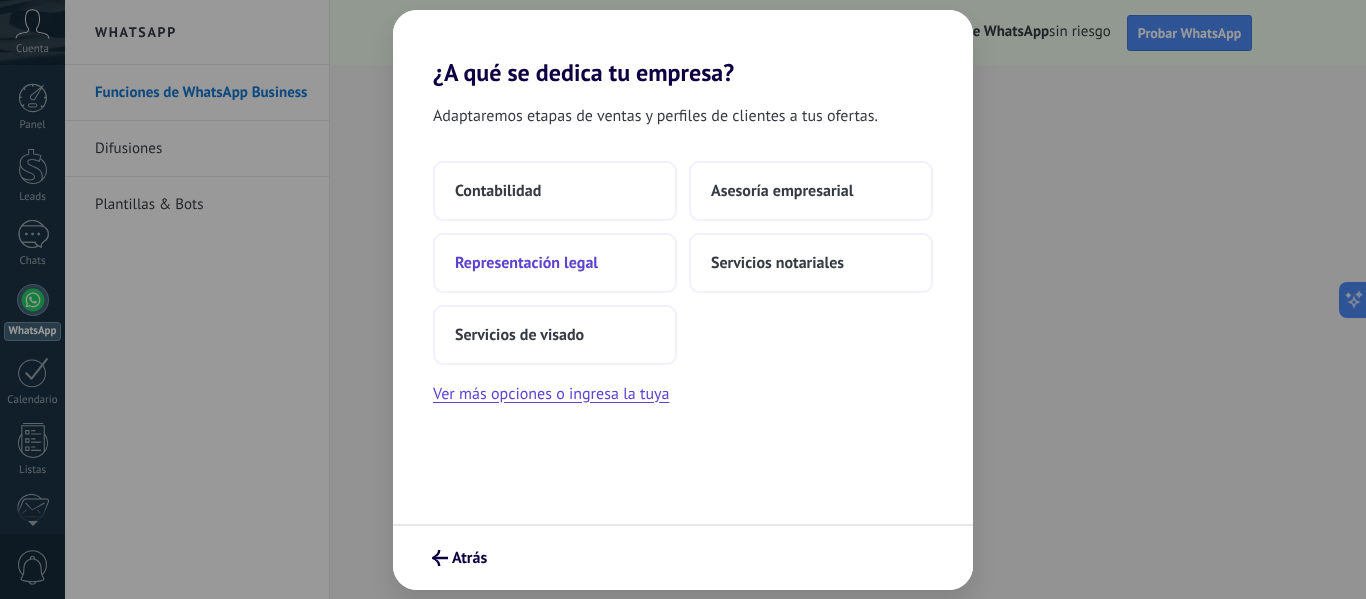click on "Representación legal" at bounding box center (498, 191) 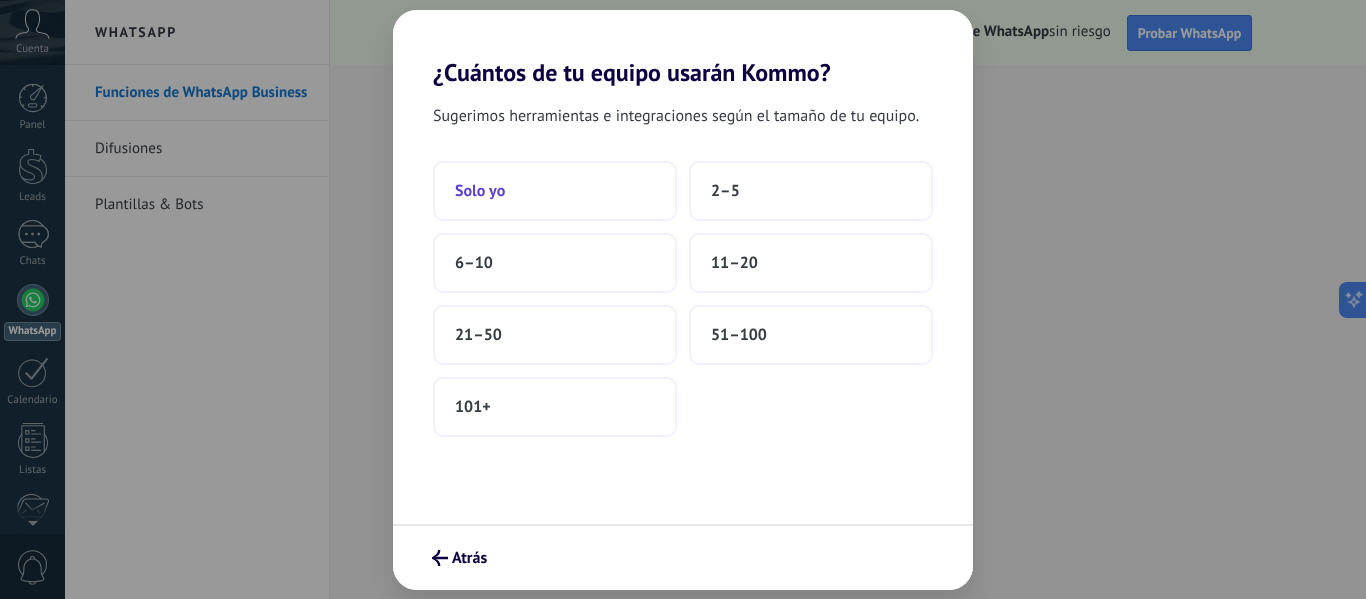 click on "Solo yo" at bounding box center [555, 191] 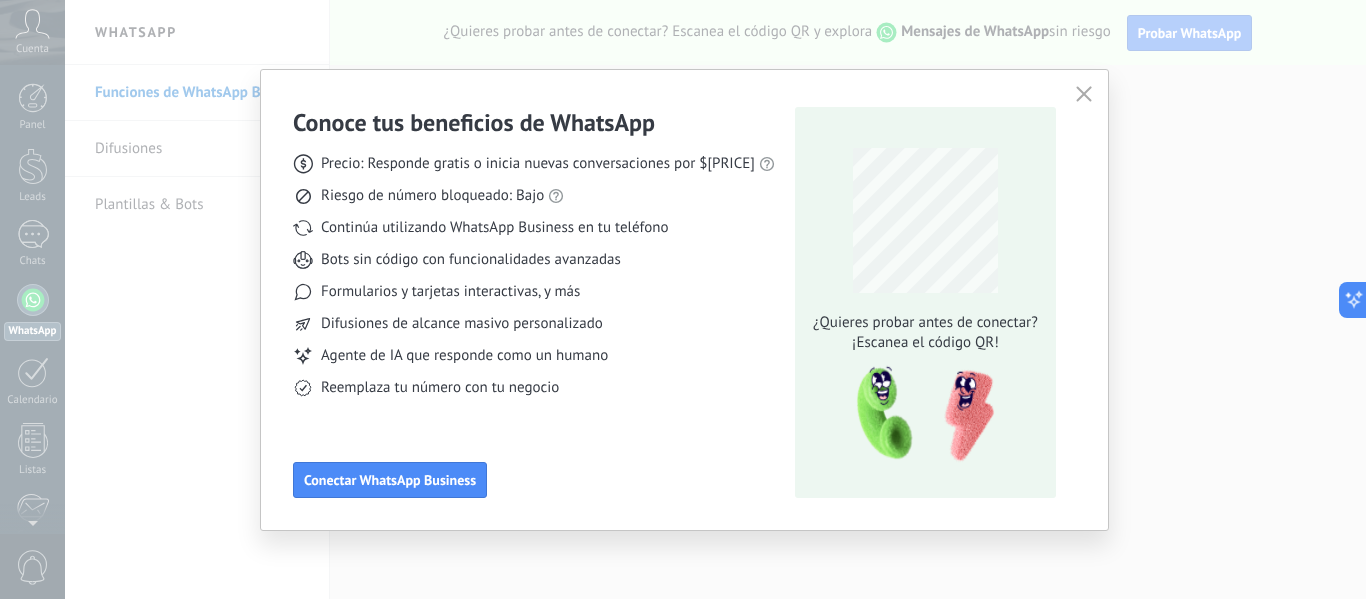 click at bounding box center [1084, 95] 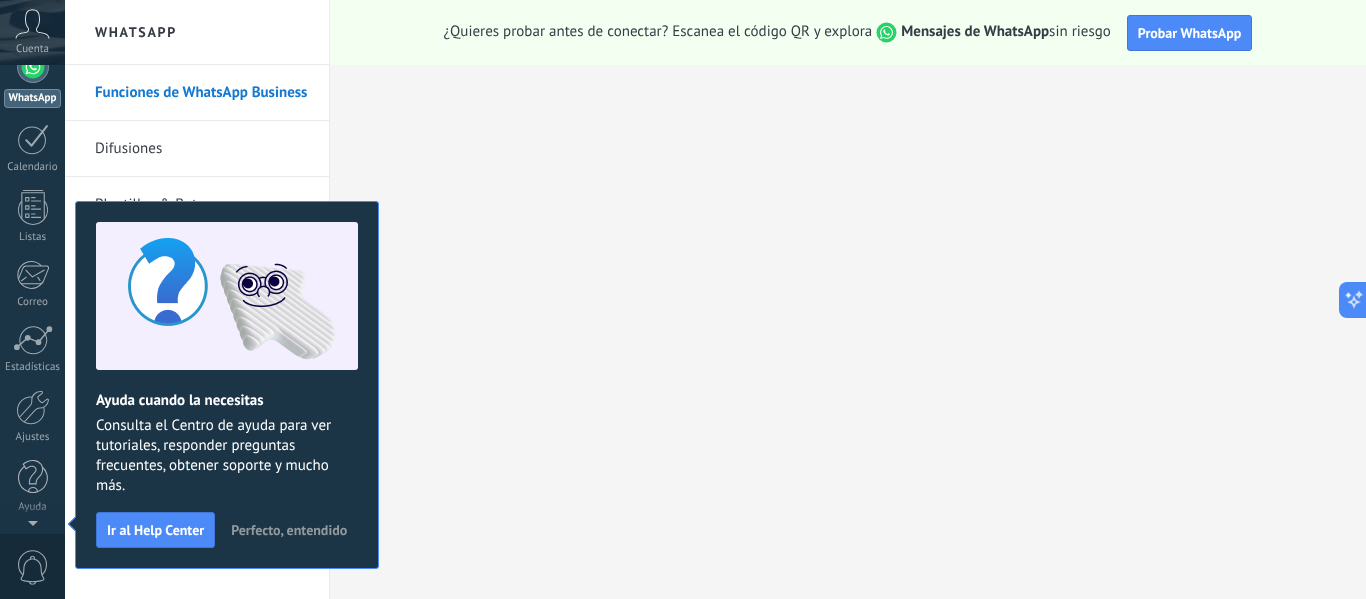 scroll, scrollTop: 0, scrollLeft: 0, axis: both 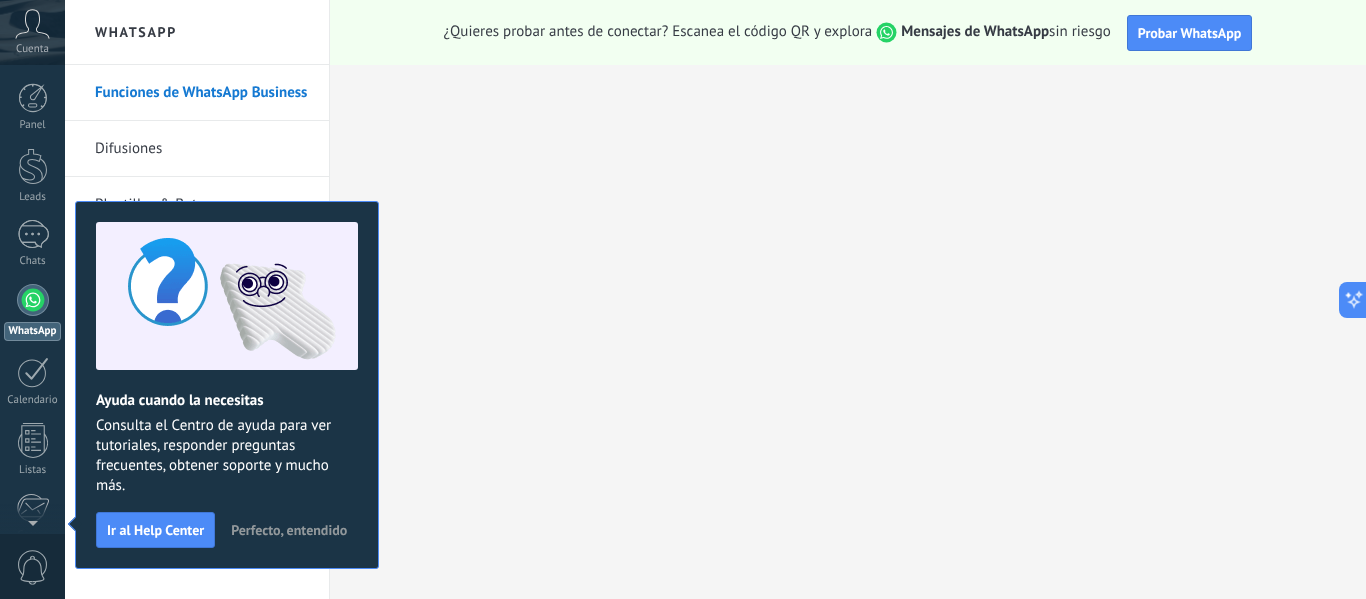 click on "Perfecto, entendido" at bounding box center (289, 530) 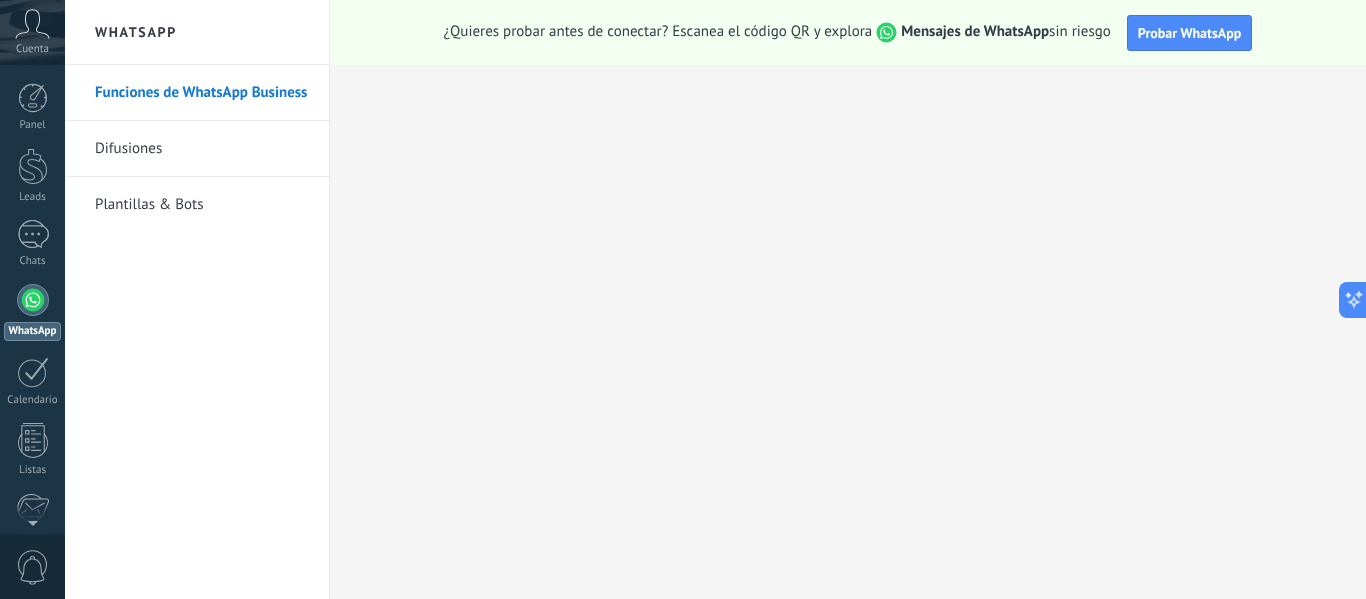 click on "Plantillas & Bots" at bounding box center [202, 205] 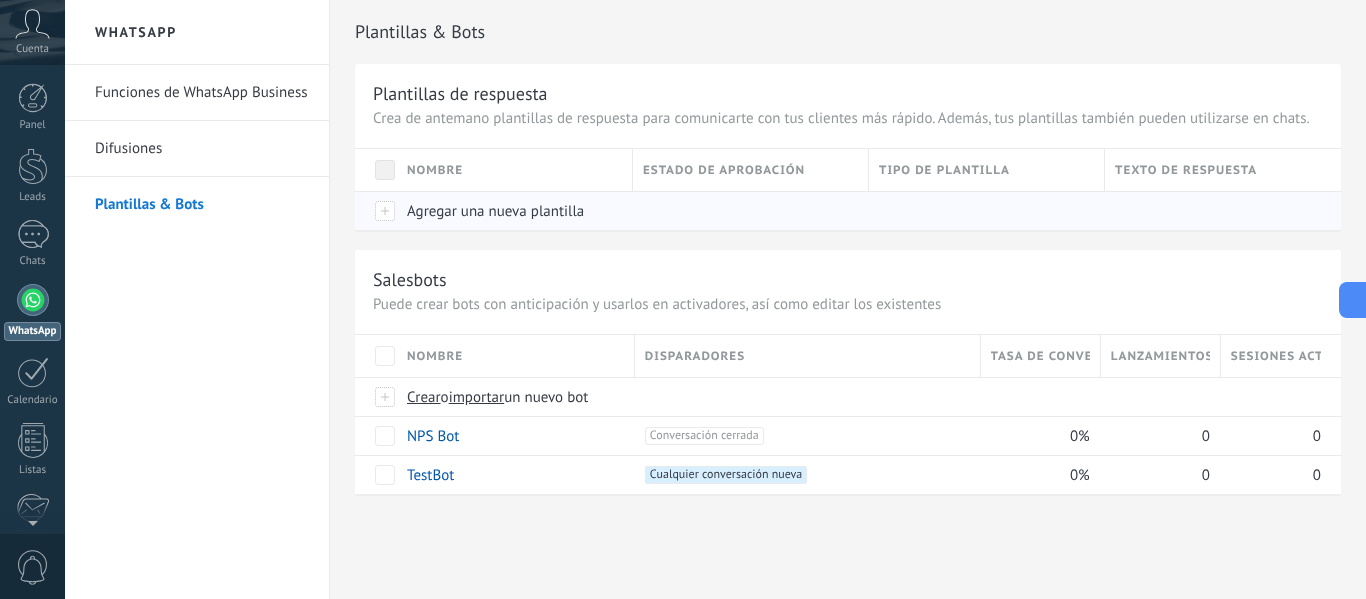click on "Agregar una nueva plantilla" at bounding box center [495, 211] 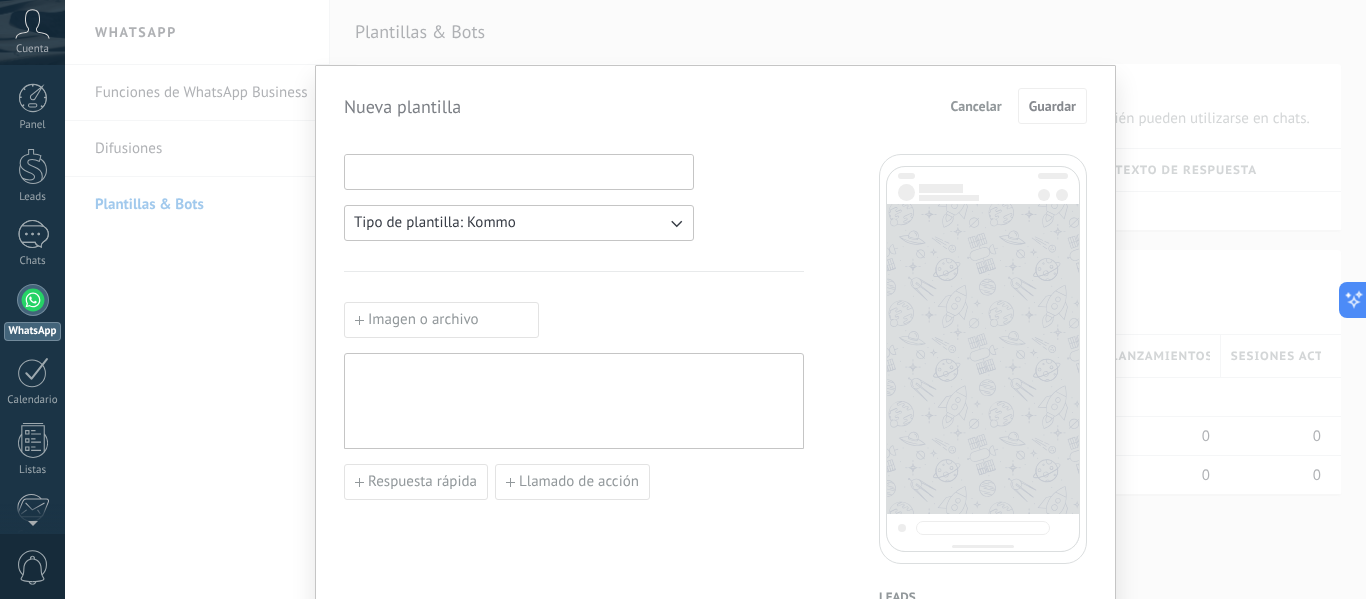 click at bounding box center [519, 171] 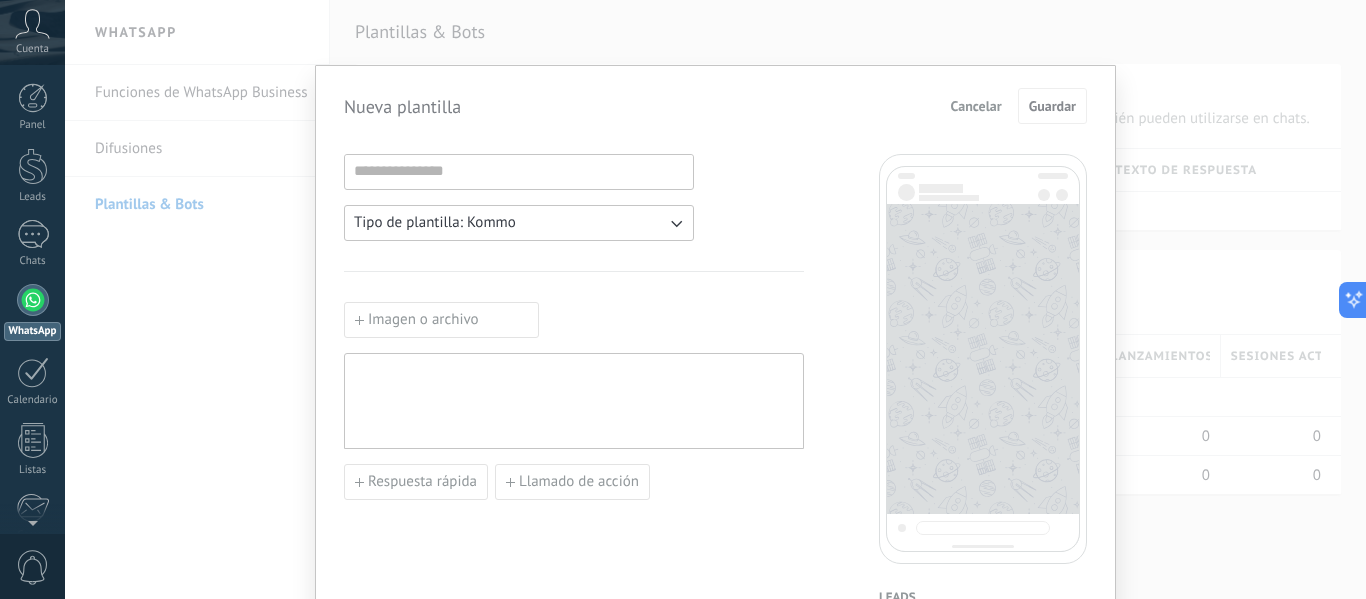 click on "Cancelar" at bounding box center (976, 106) 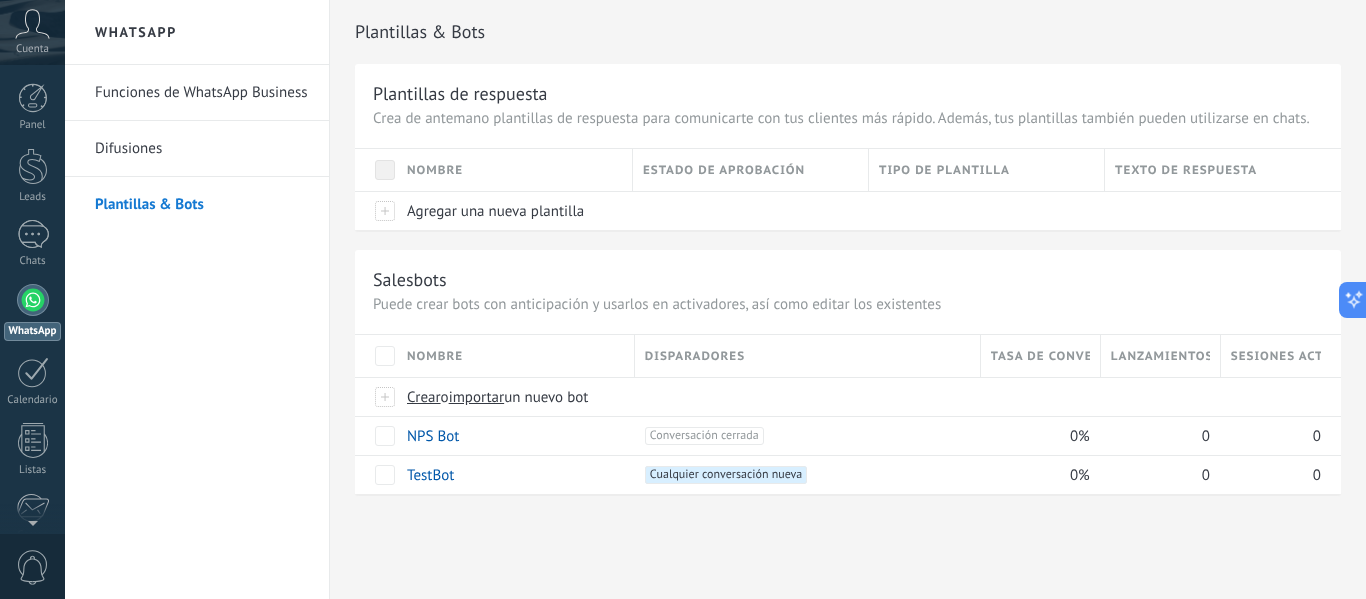 click on "Funciones de WhatsApp Business" at bounding box center [202, 93] 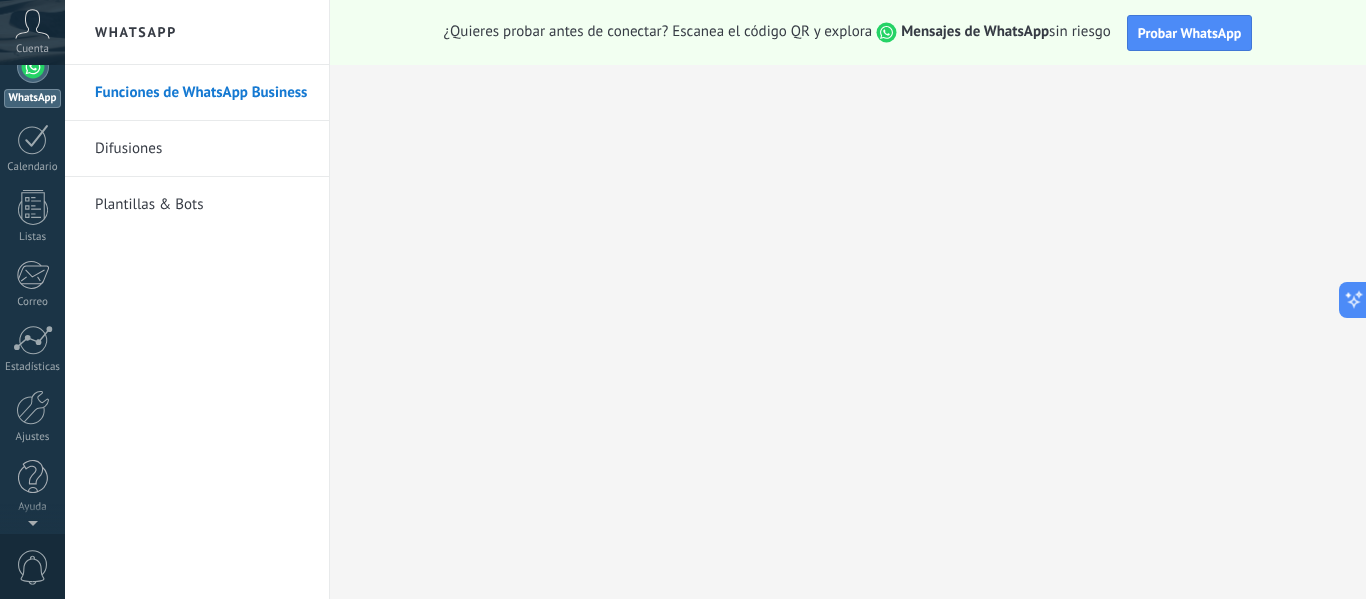 scroll, scrollTop: 0, scrollLeft: 0, axis: both 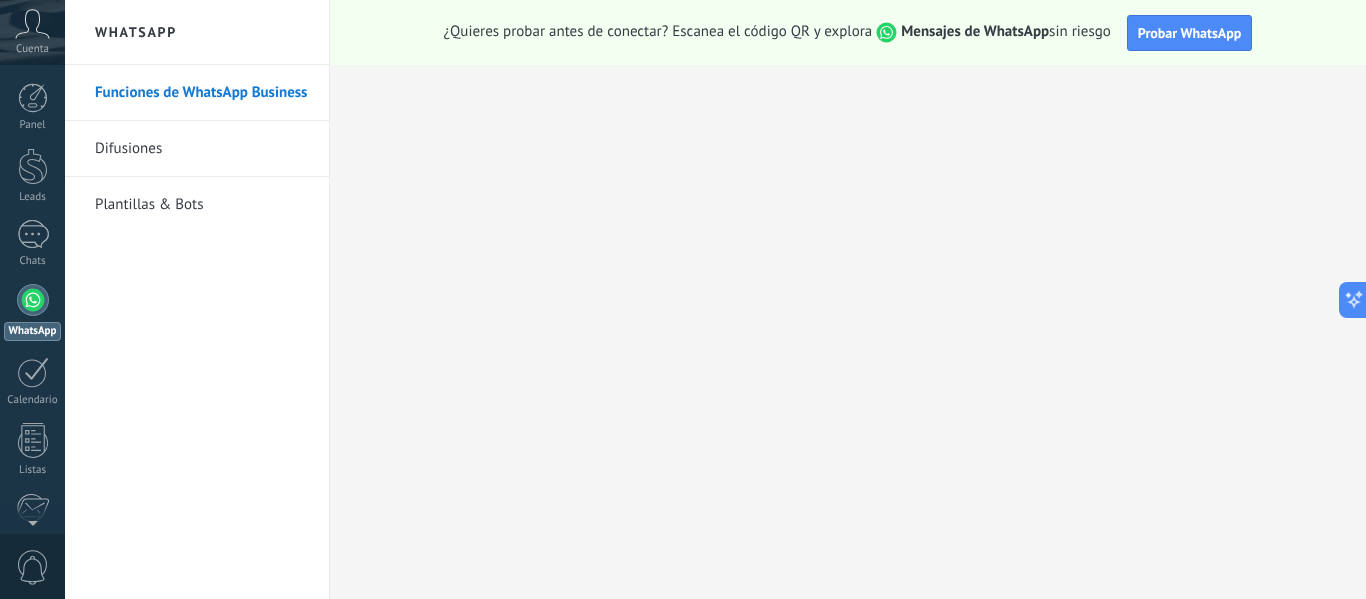 click on "Cuenta" at bounding box center (32, 49) 